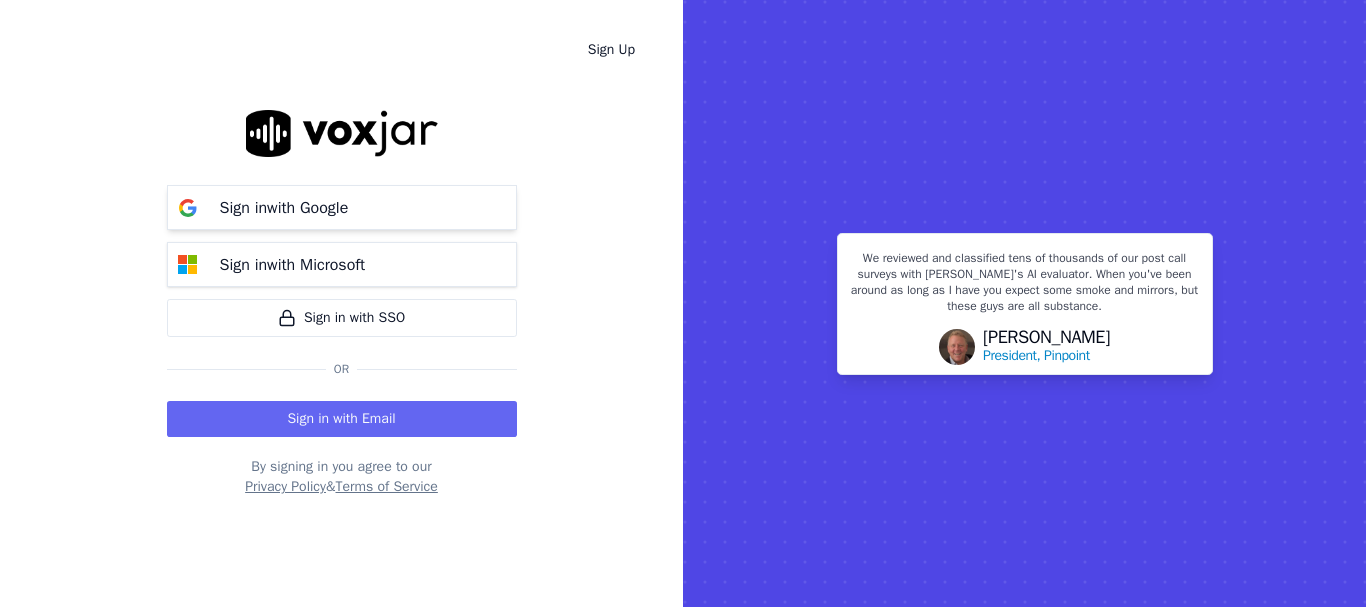 scroll, scrollTop: 0, scrollLeft: 0, axis: both 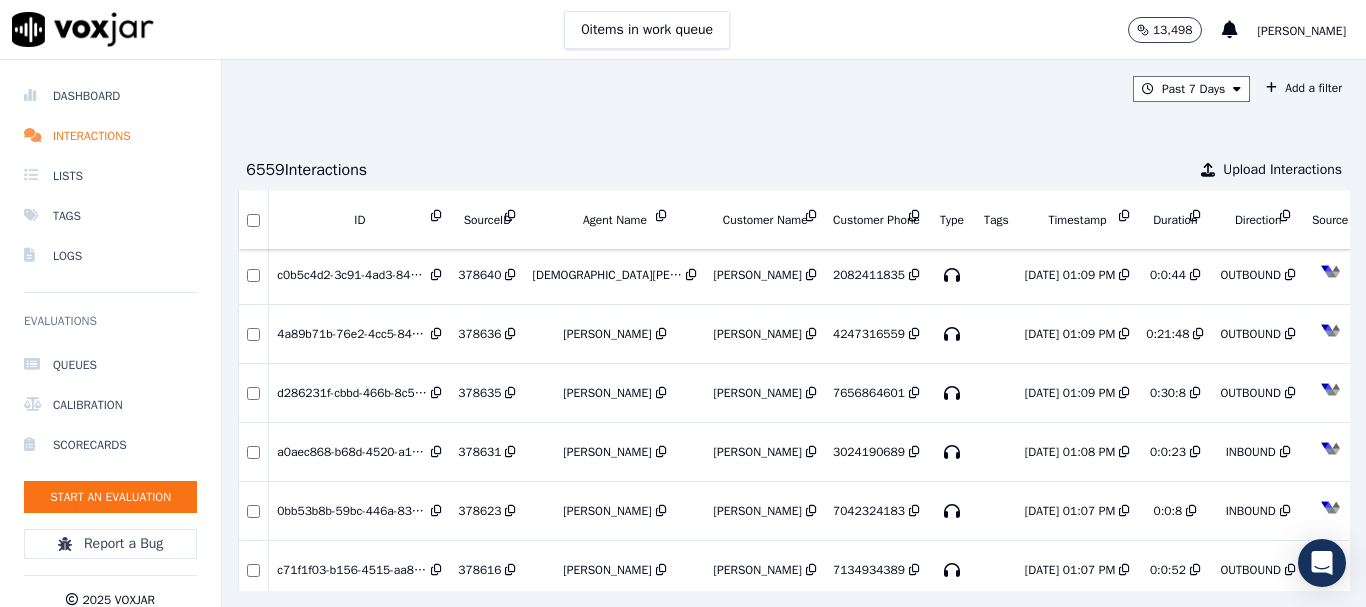 click on "0  items in work queue     13,498         [PERSON_NAME]" at bounding box center (683, 30) 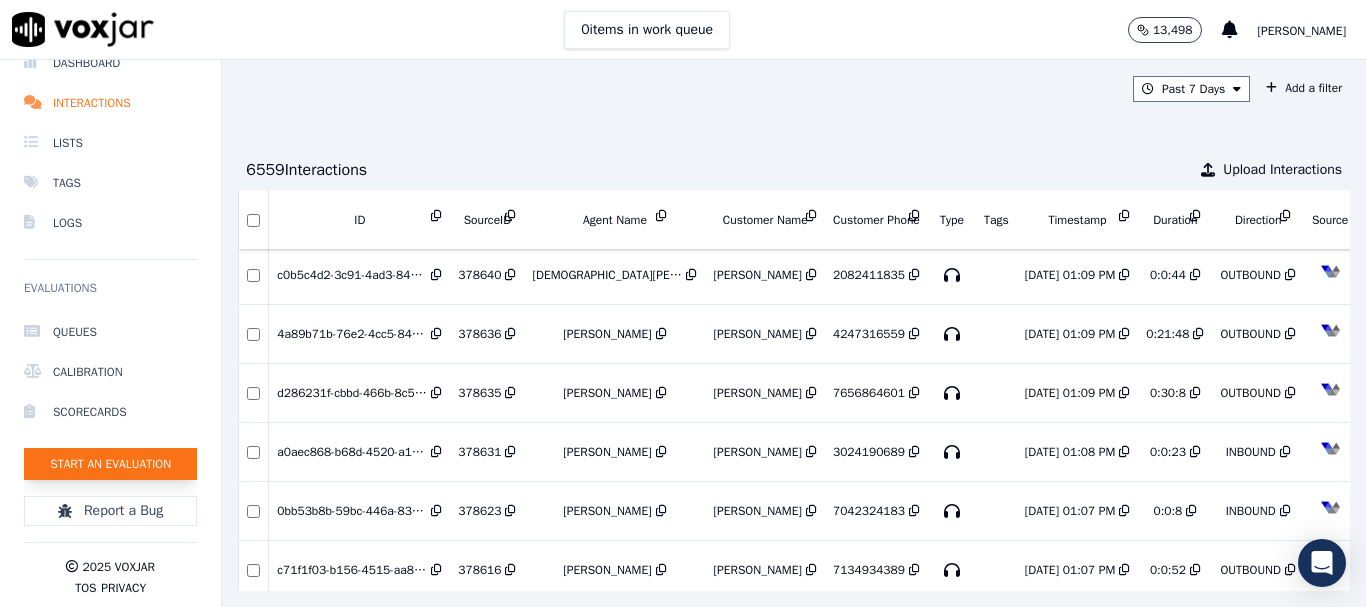 scroll, scrollTop: 0, scrollLeft: 0, axis: both 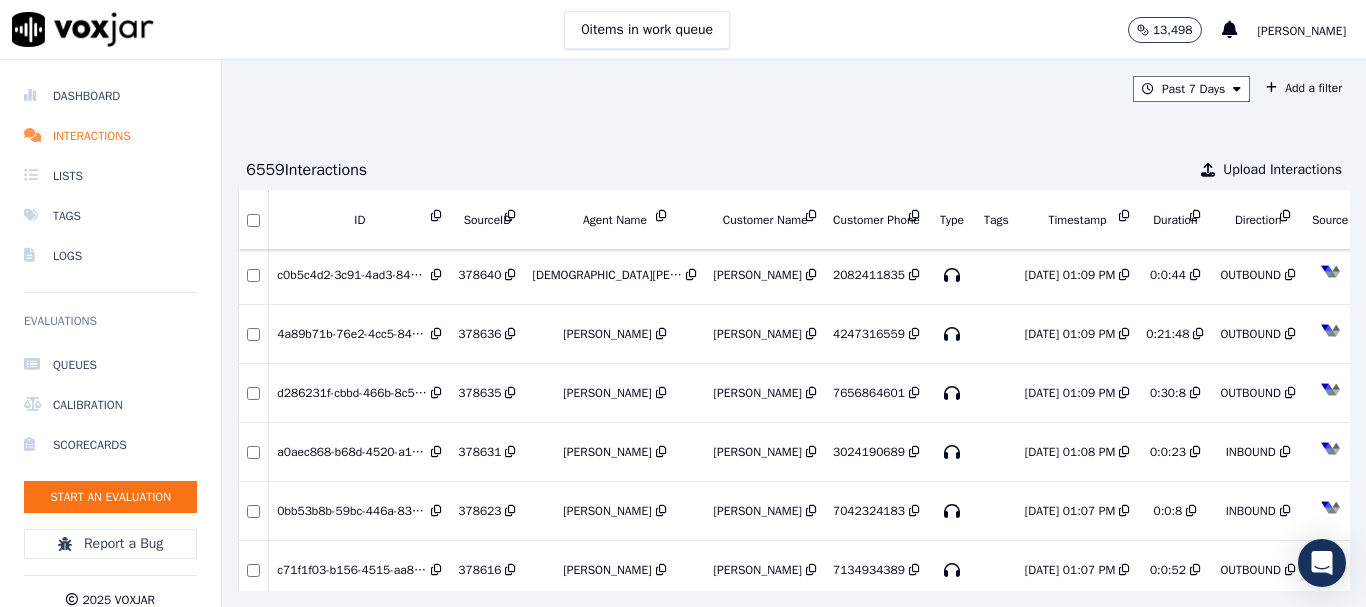 click on "[PERSON_NAME]" at bounding box center (1302, 31) 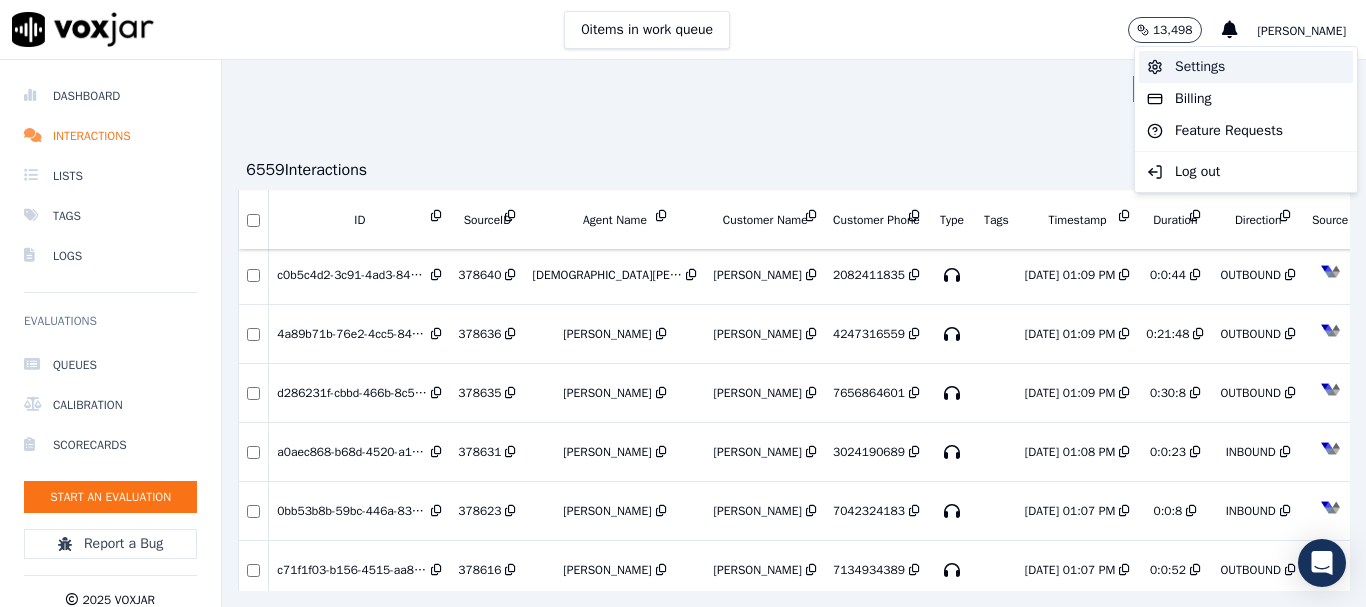 click on "Settings" at bounding box center [1246, 67] 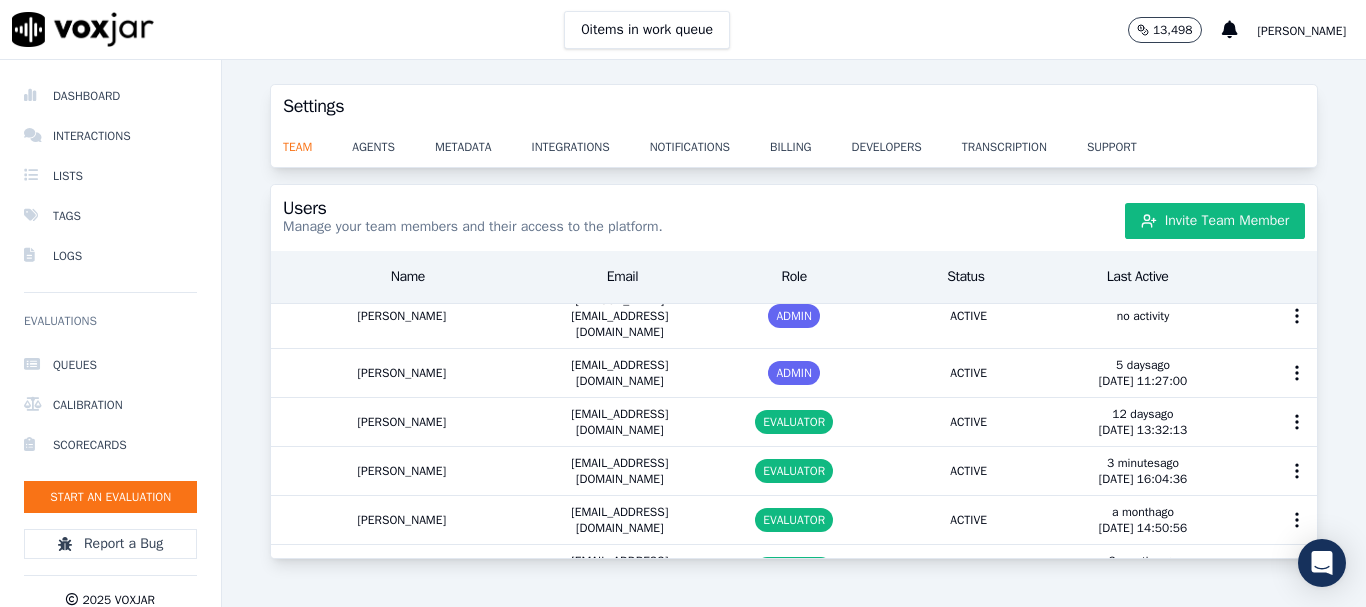 scroll, scrollTop: 0, scrollLeft: 0, axis: both 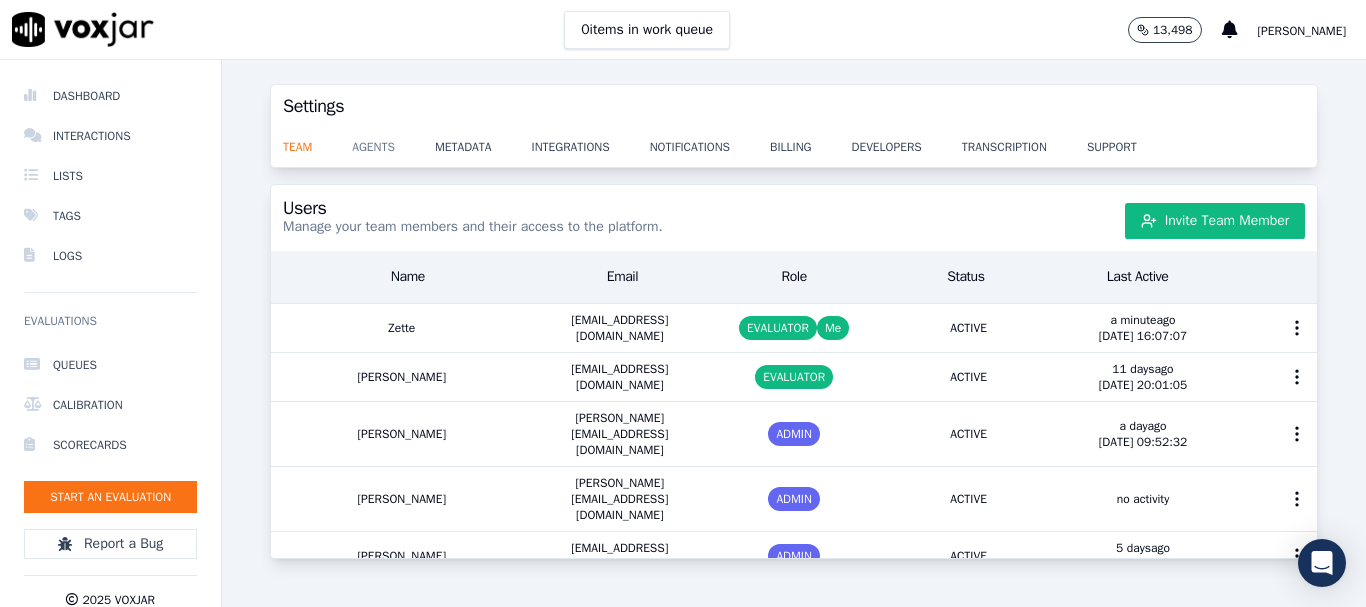 click on "agents" at bounding box center [393, 141] 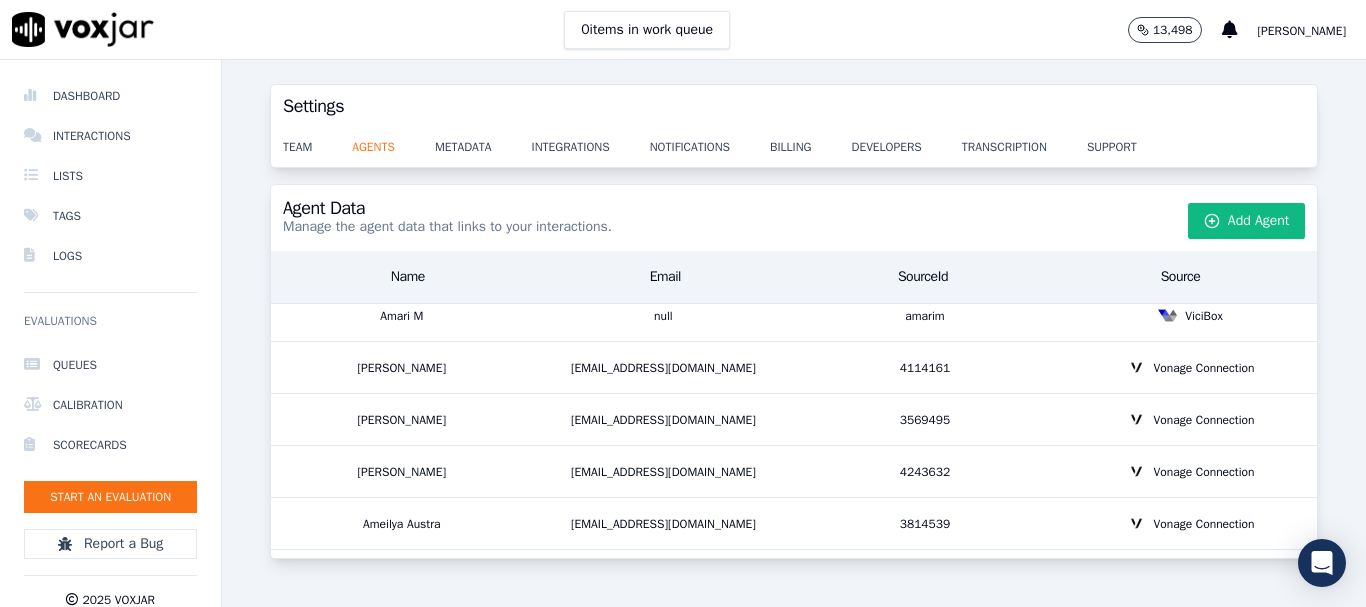 scroll, scrollTop: 1099, scrollLeft: 0, axis: vertical 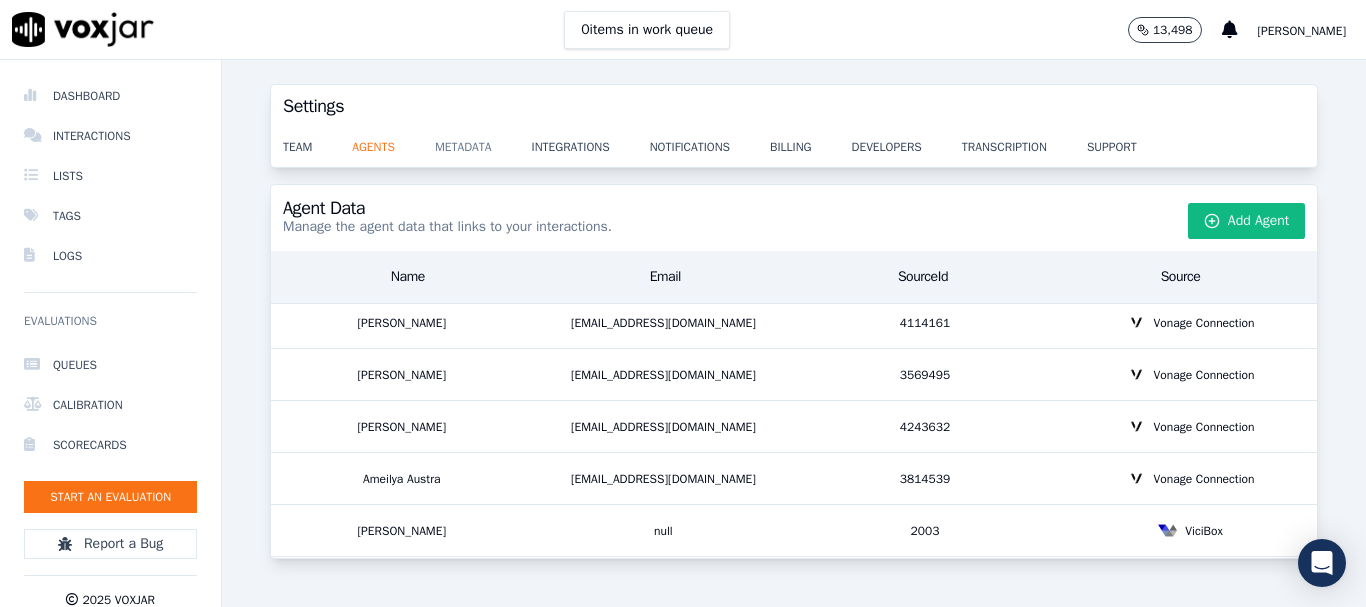 click on "metadata" at bounding box center [483, 141] 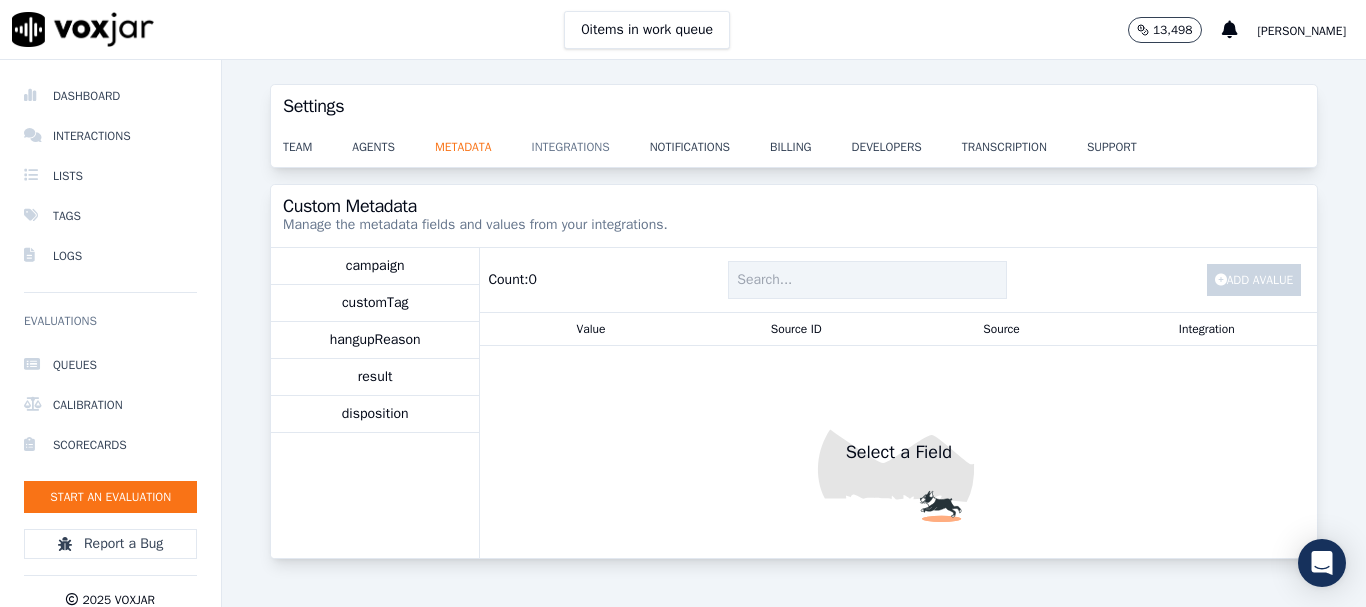 click on "integrations" at bounding box center [591, 141] 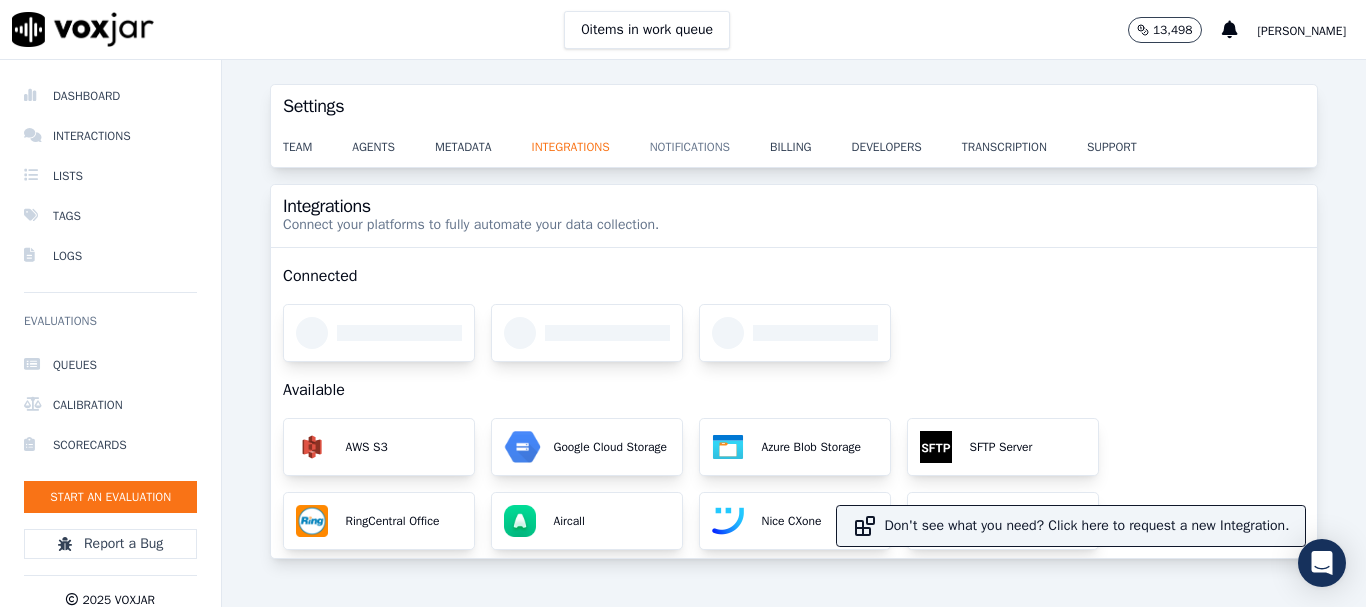 click on "notifications" at bounding box center [710, 141] 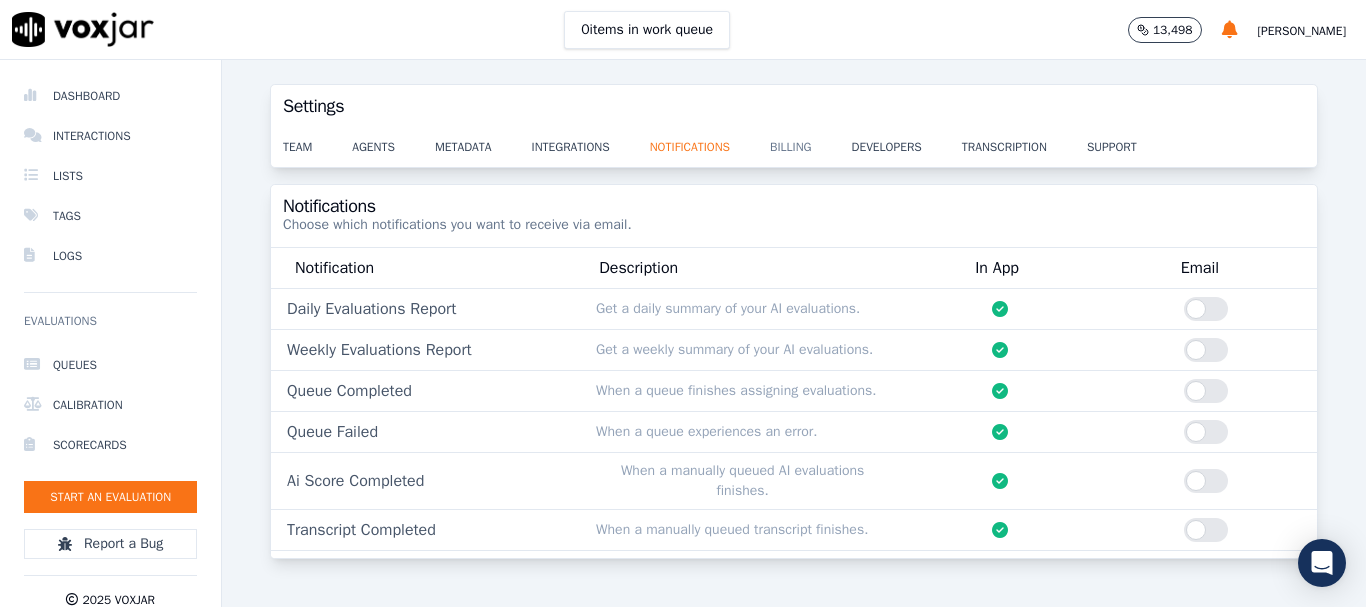 click on "billing" at bounding box center (810, 141) 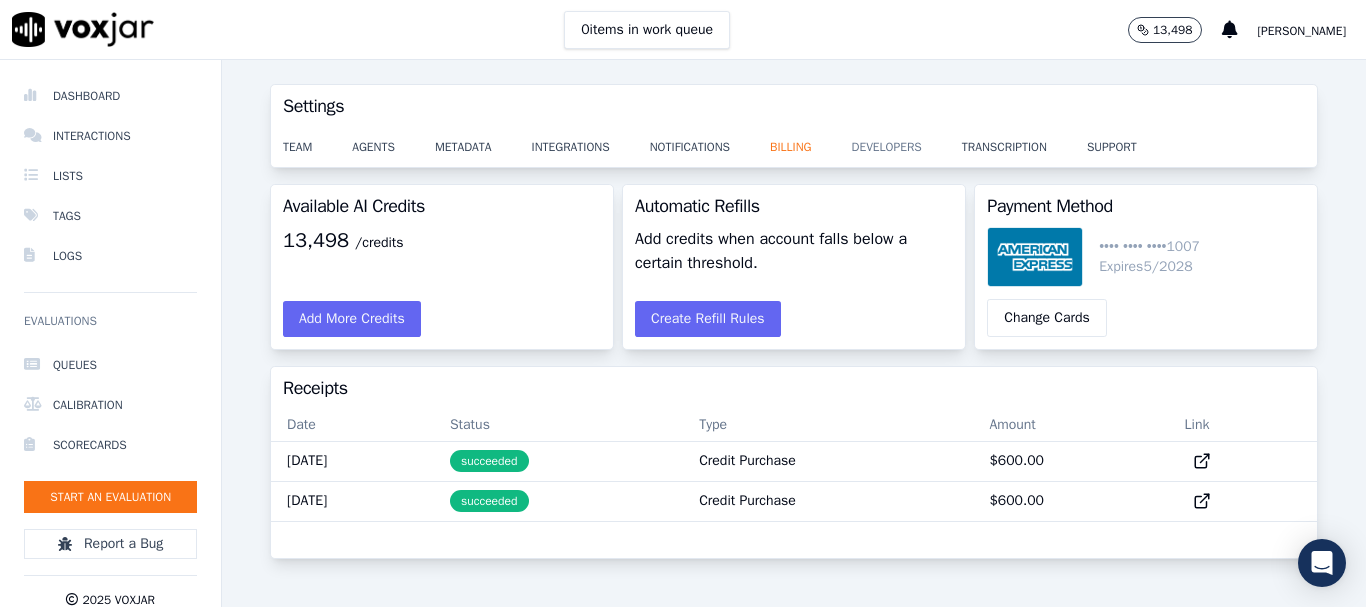 click on "developers" at bounding box center (907, 141) 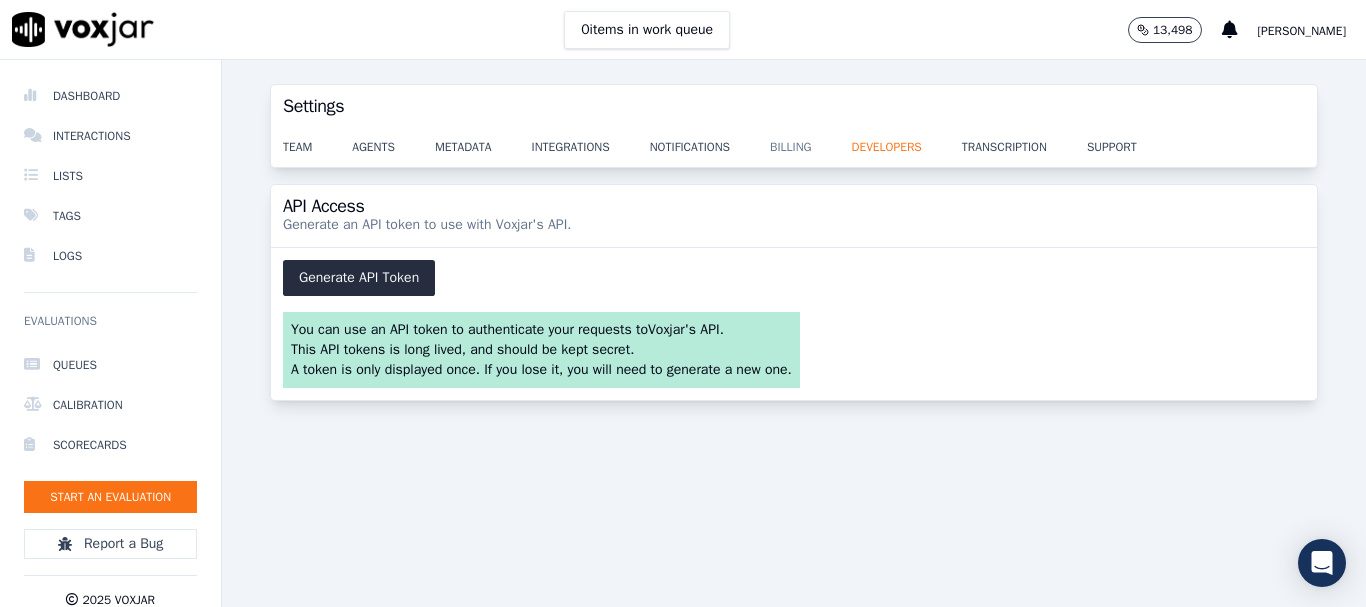 click on "billing" at bounding box center [810, 141] 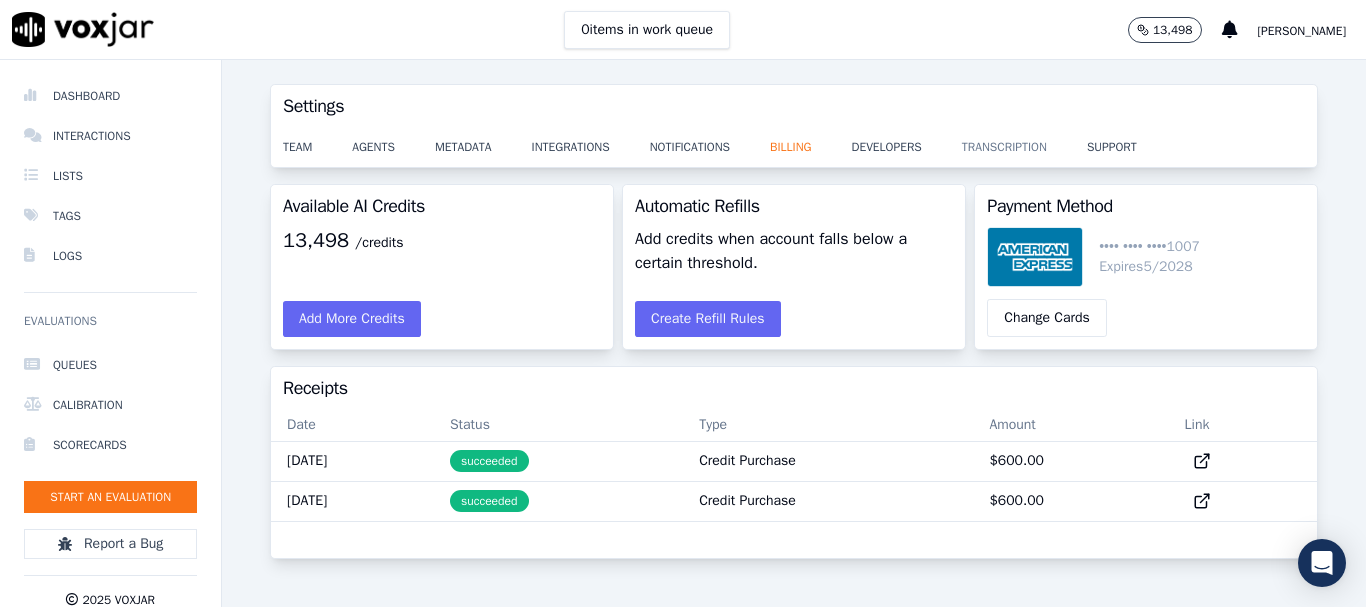 click on "transcription" at bounding box center [1024, 141] 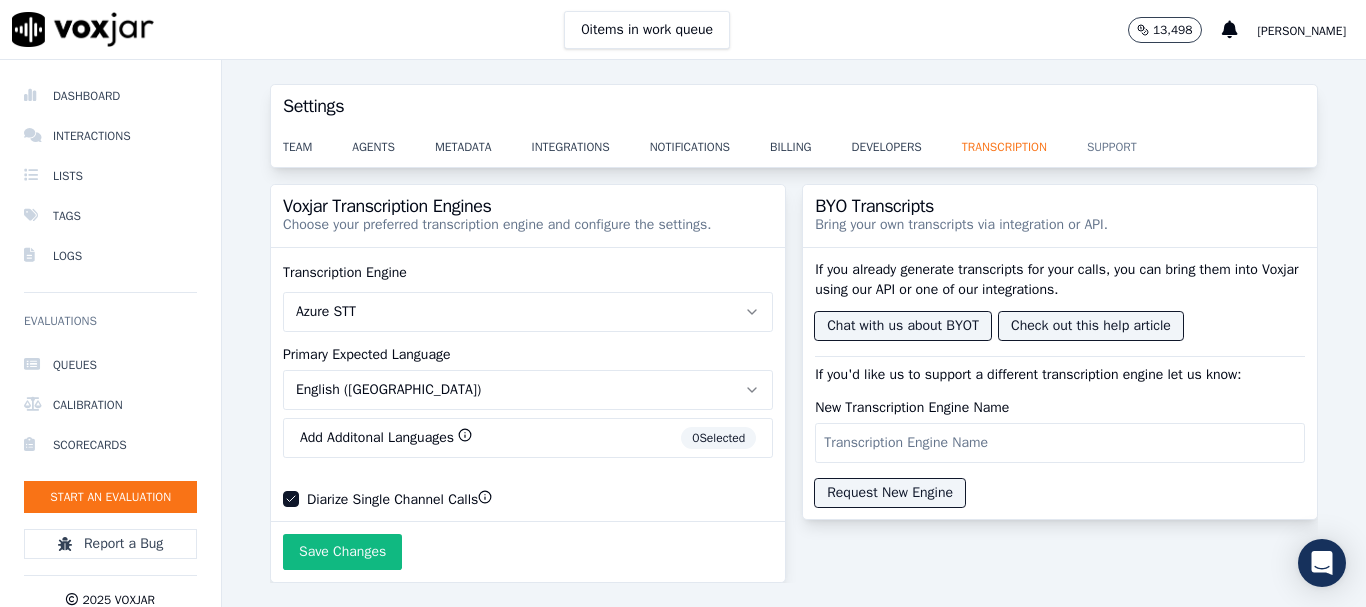 click on "support" at bounding box center (1132, 141) 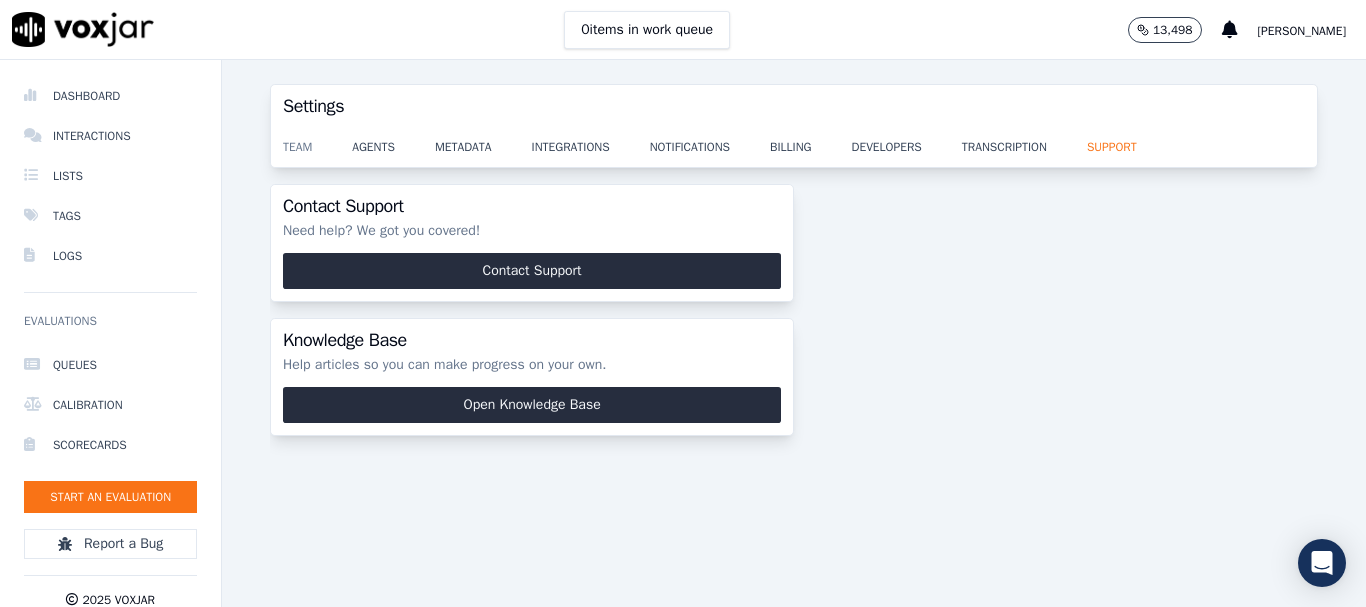 click on "team" at bounding box center (317, 141) 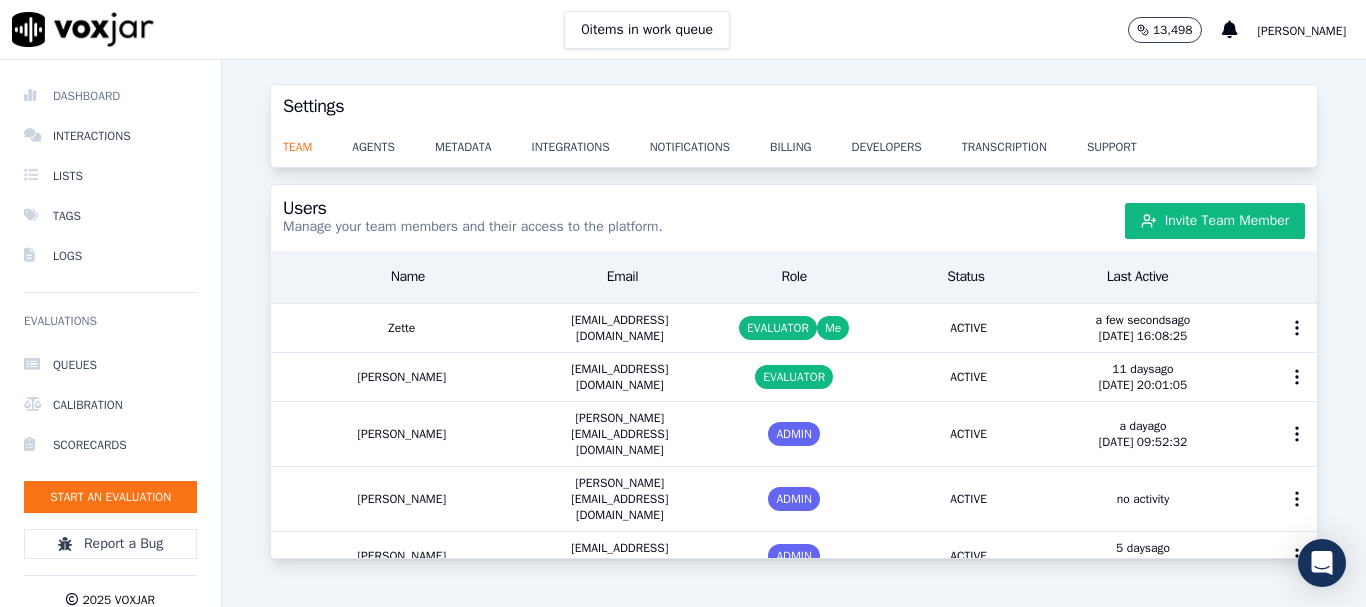 click on "Dashboard" at bounding box center [110, 96] 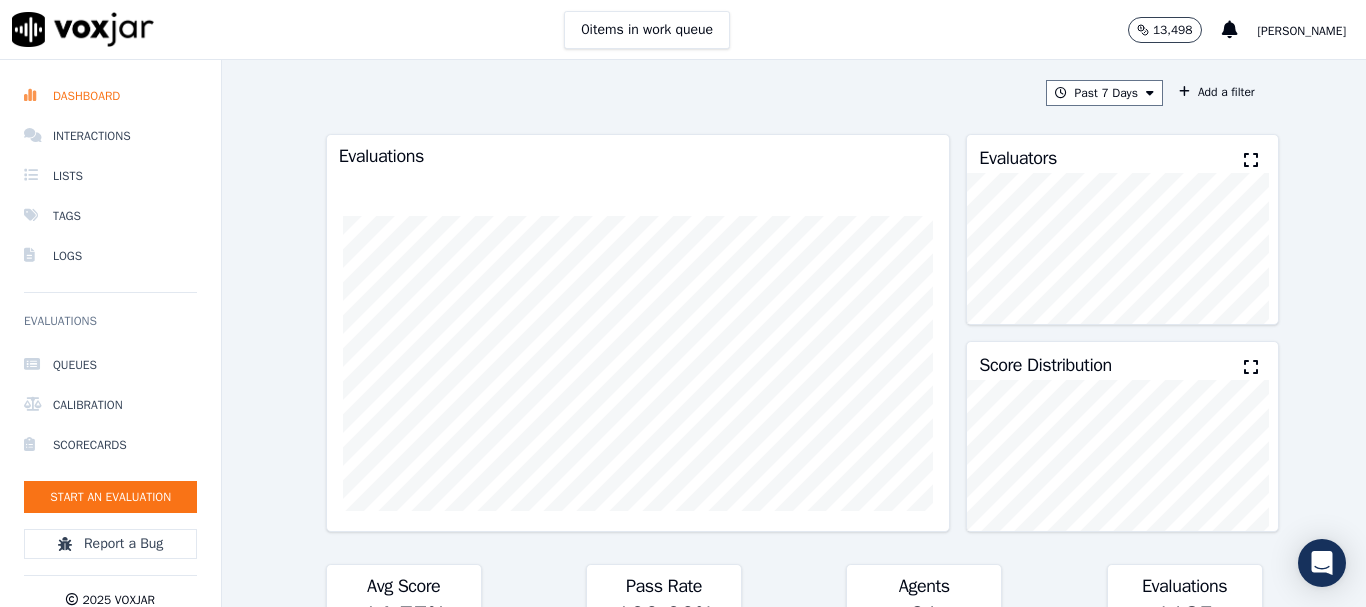 click on "[PERSON_NAME]" at bounding box center [1302, 31] 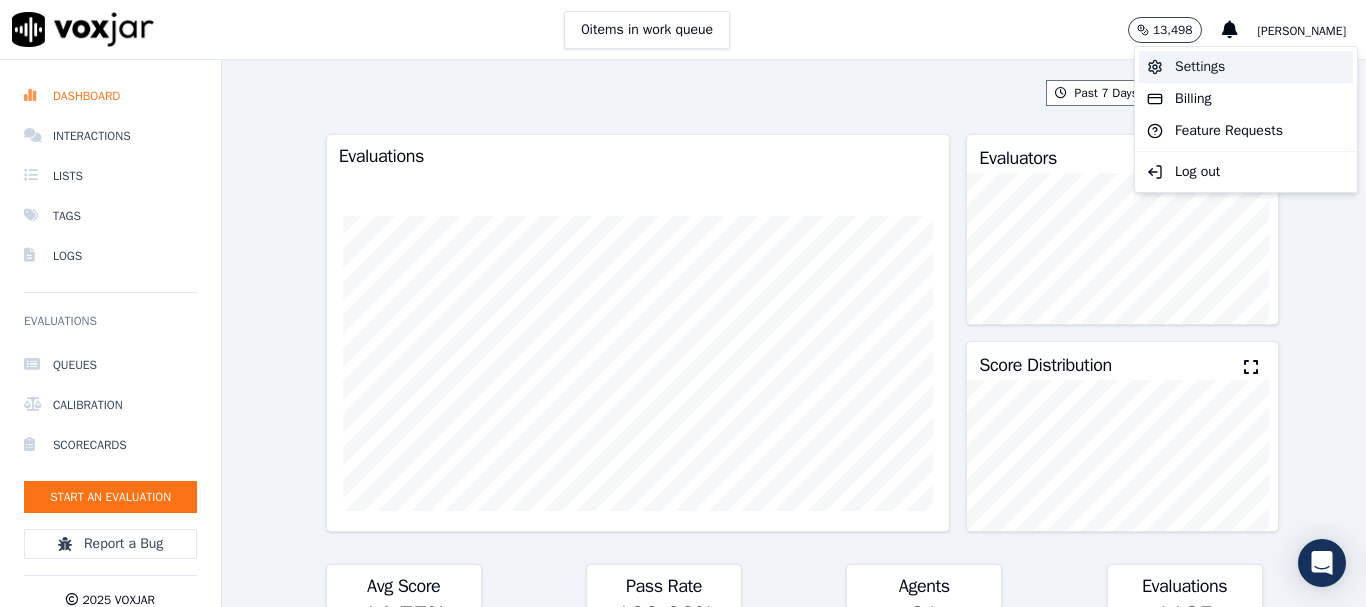 click on "Settings" at bounding box center (1246, 67) 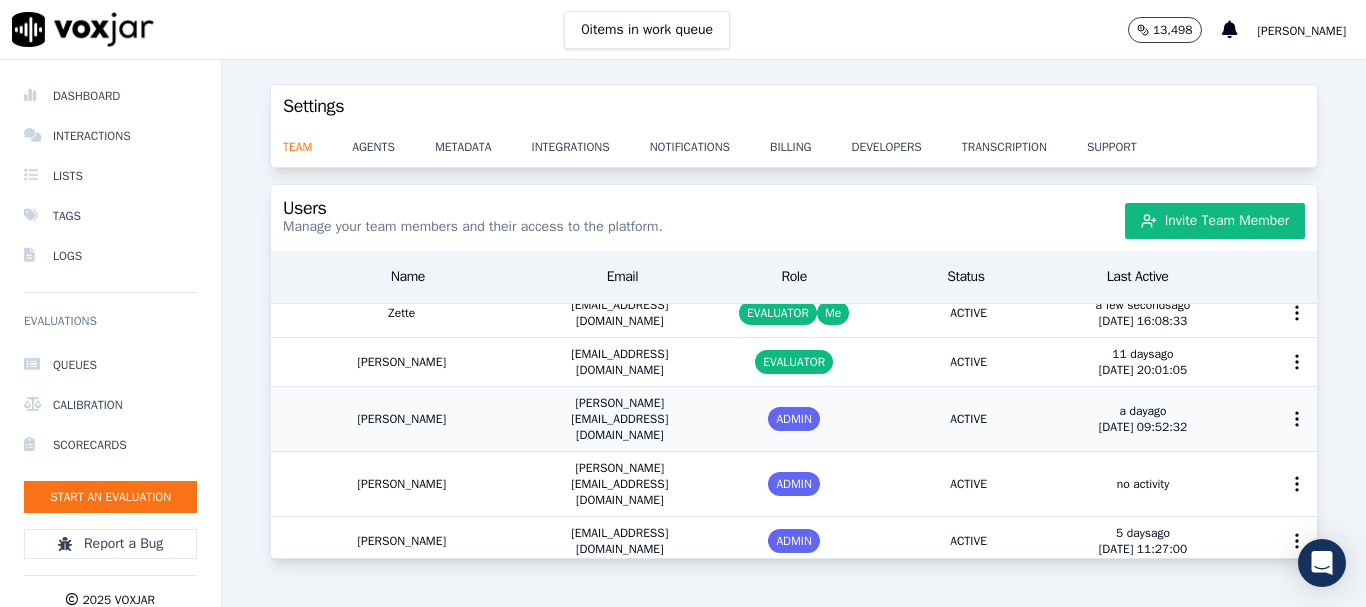 scroll, scrollTop: 0, scrollLeft: 0, axis: both 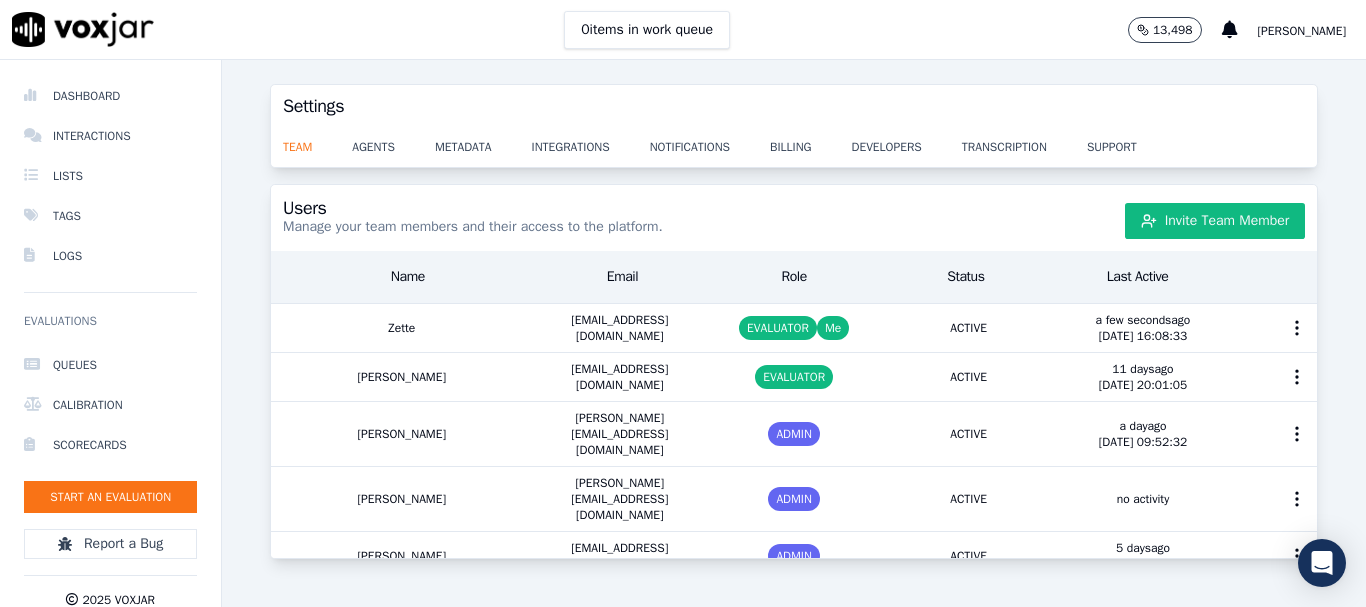 click on "0  items in work queue     13,498         [PERSON_NAME]" at bounding box center (683, 30) 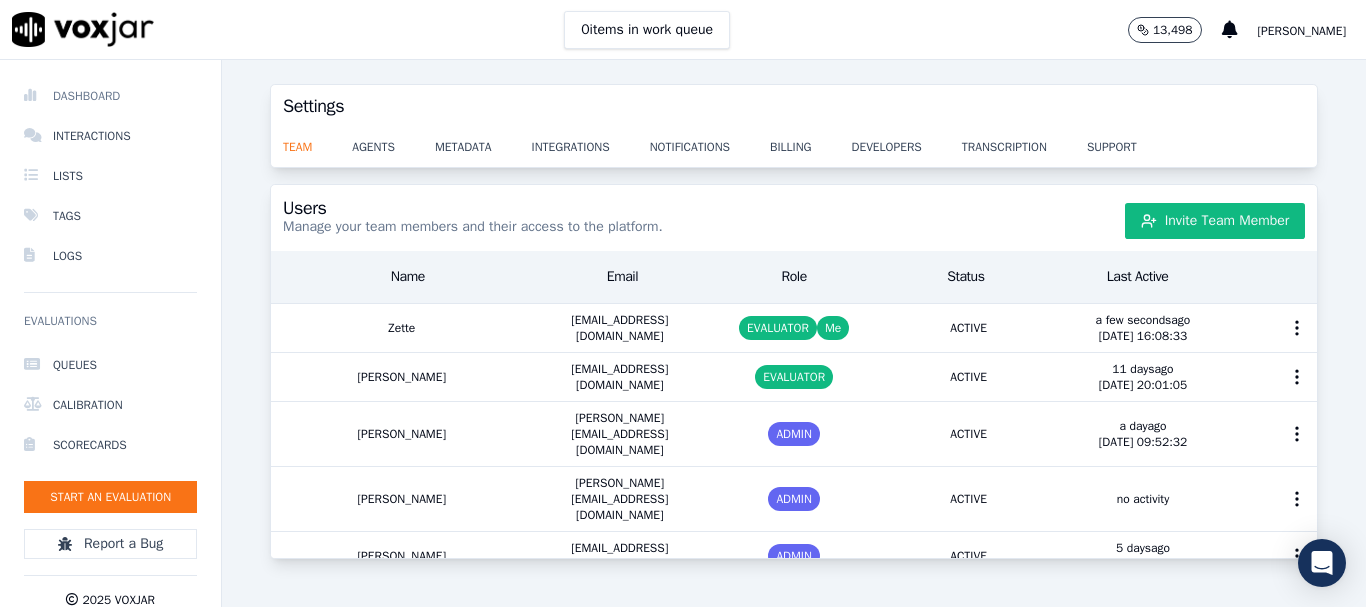 click on "Dashboard" at bounding box center [110, 96] 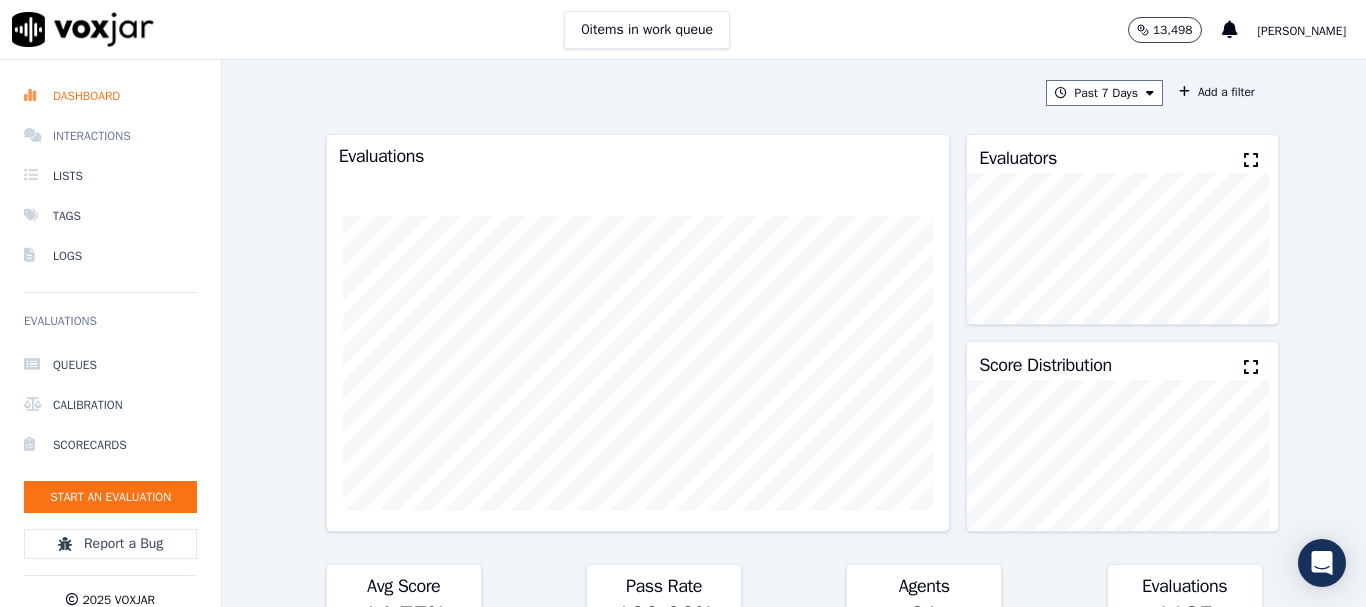 click on "Interactions" at bounding box center [110, 136] 